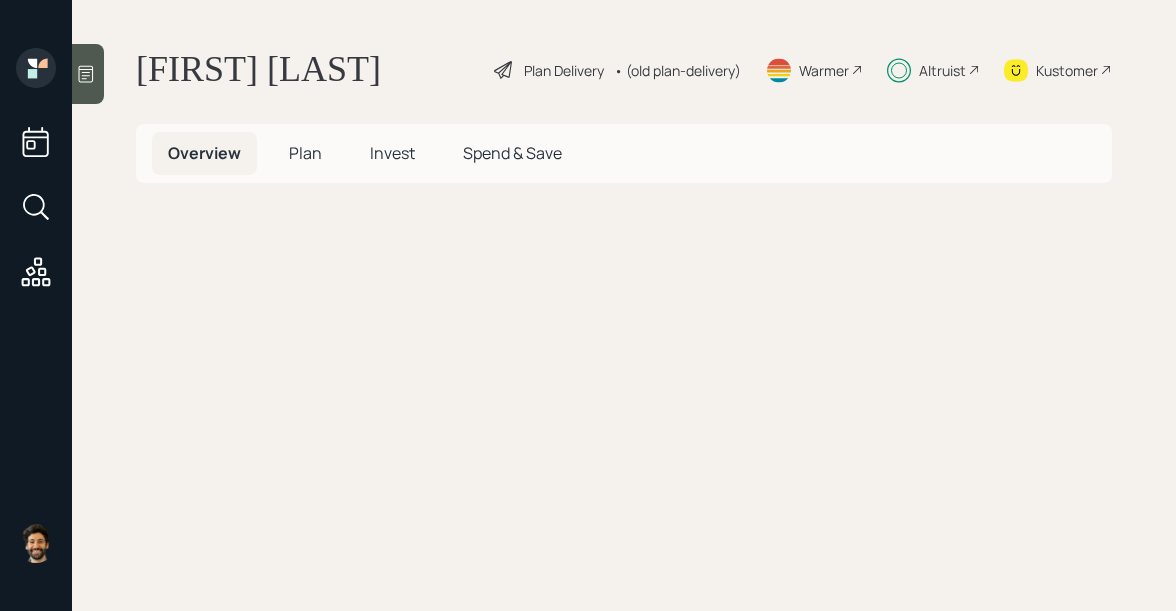 scroll, scrollTop: 0, scrollLeft: 0, axis: both 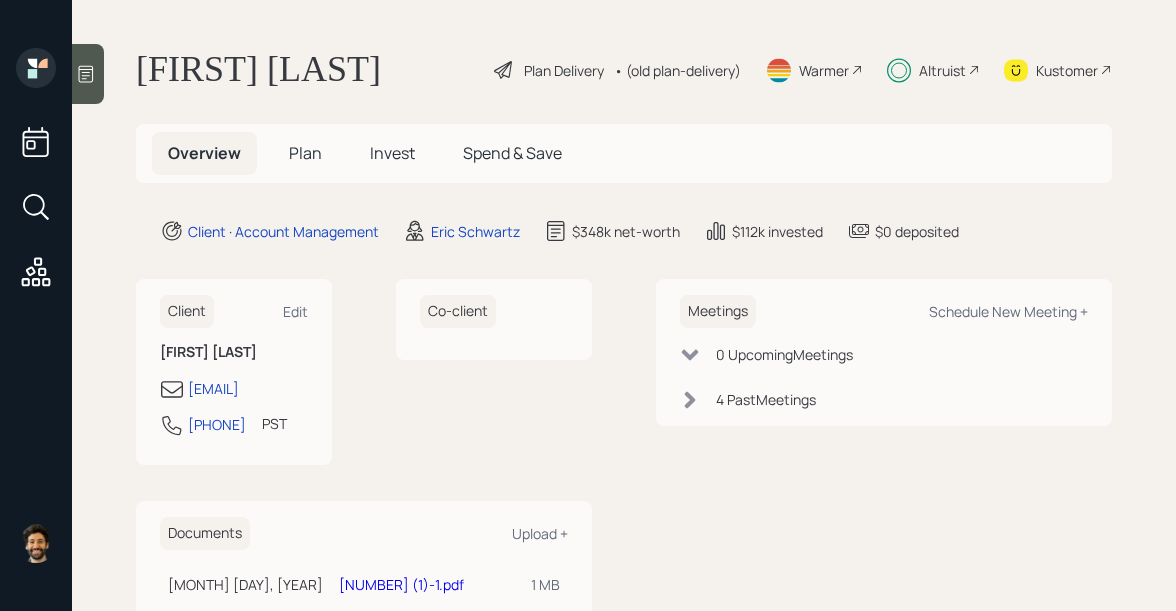 click on "Invest" at bounding box center [305, 153] 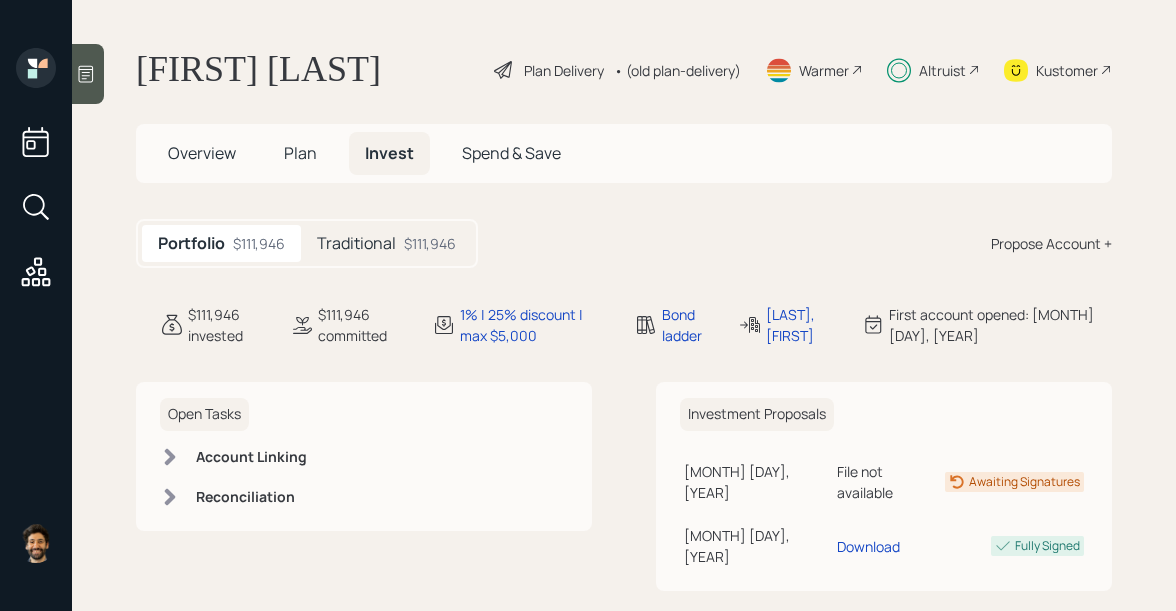 click on "Altruist" at bounding box center [564, 70] 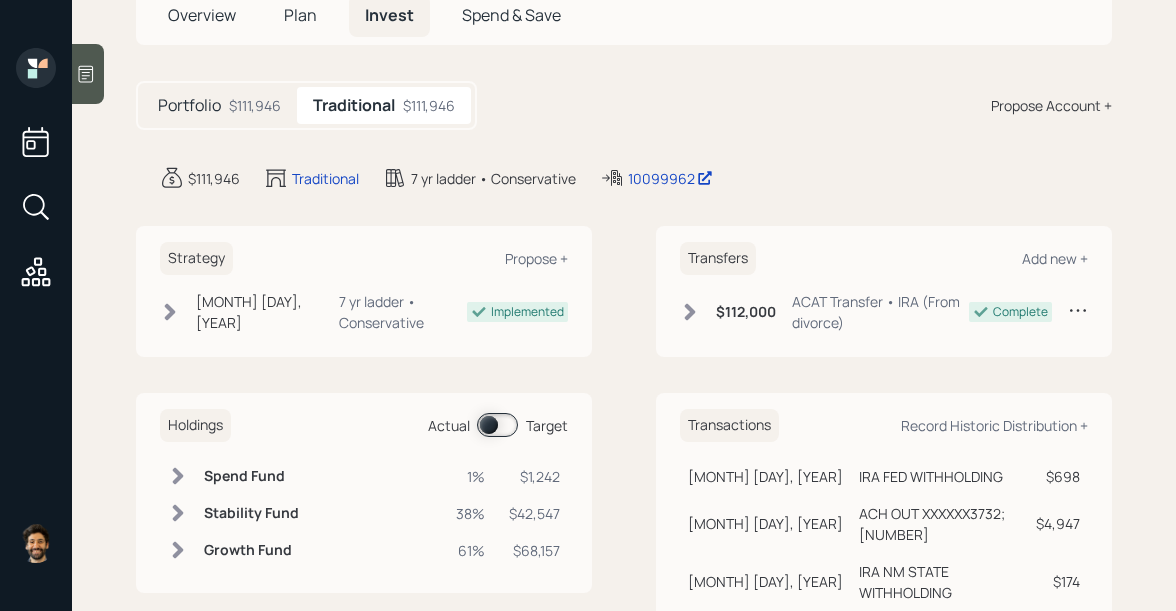 scroll, scrollTop: 168, scrollLeft: 0, axis: vertical 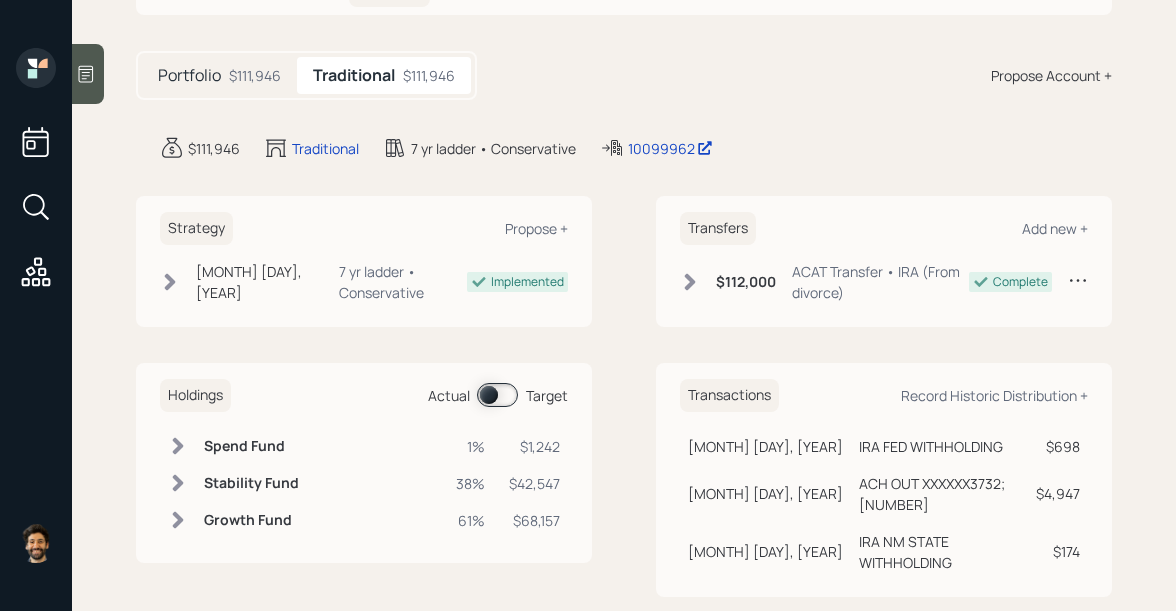 click at bounding box center (497, 395) 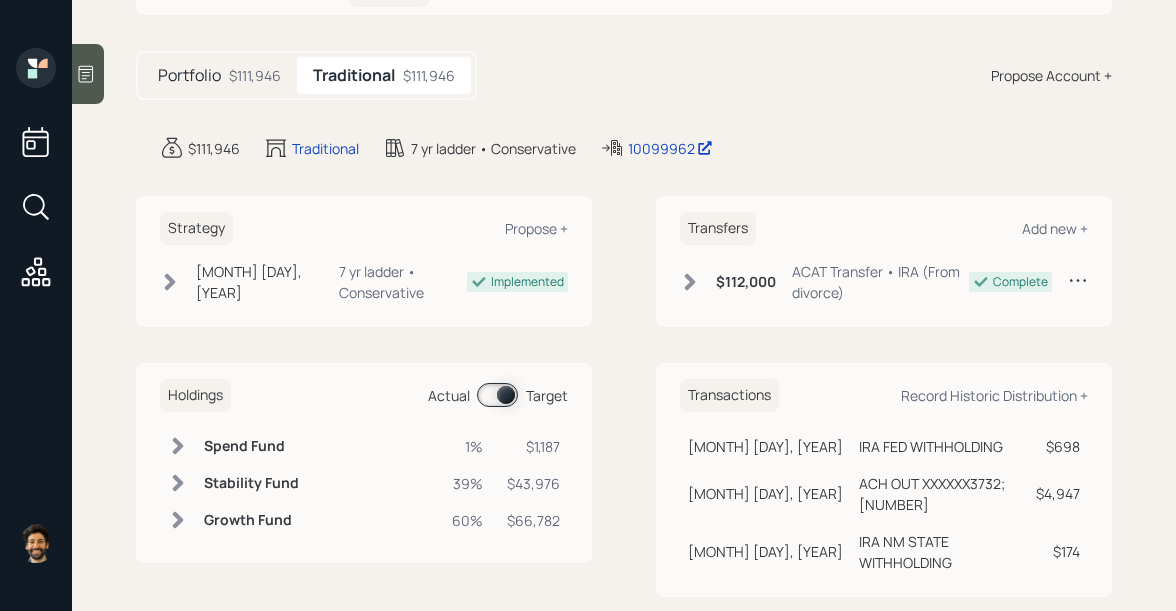 click at bounding box center [497, 395] 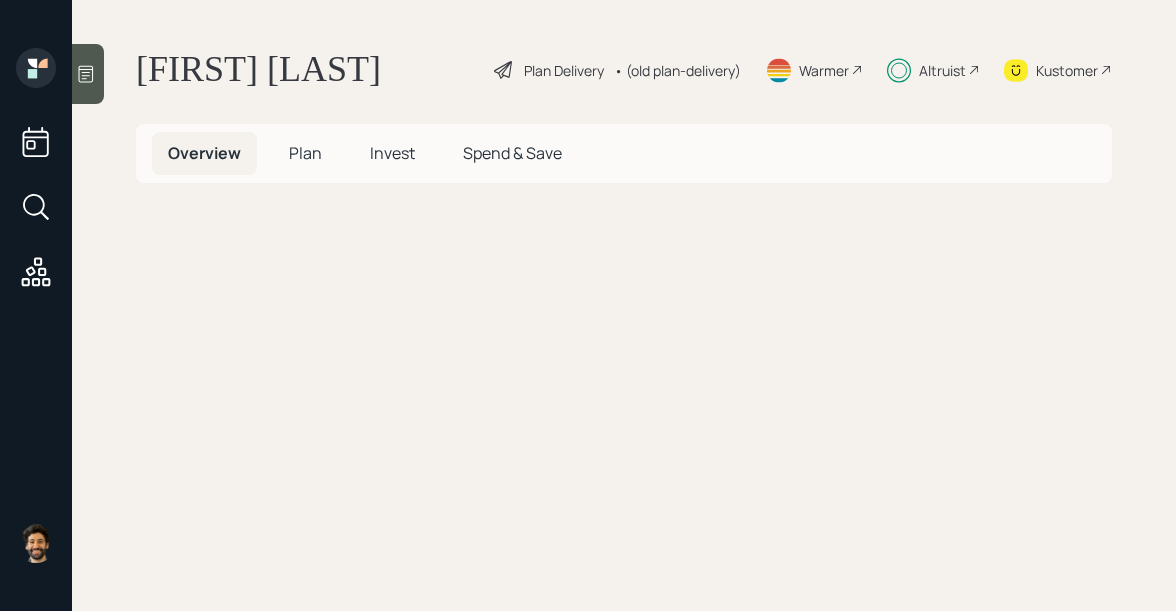 scroll, scrollTop: 0, scrollLeft: 0, axis: both 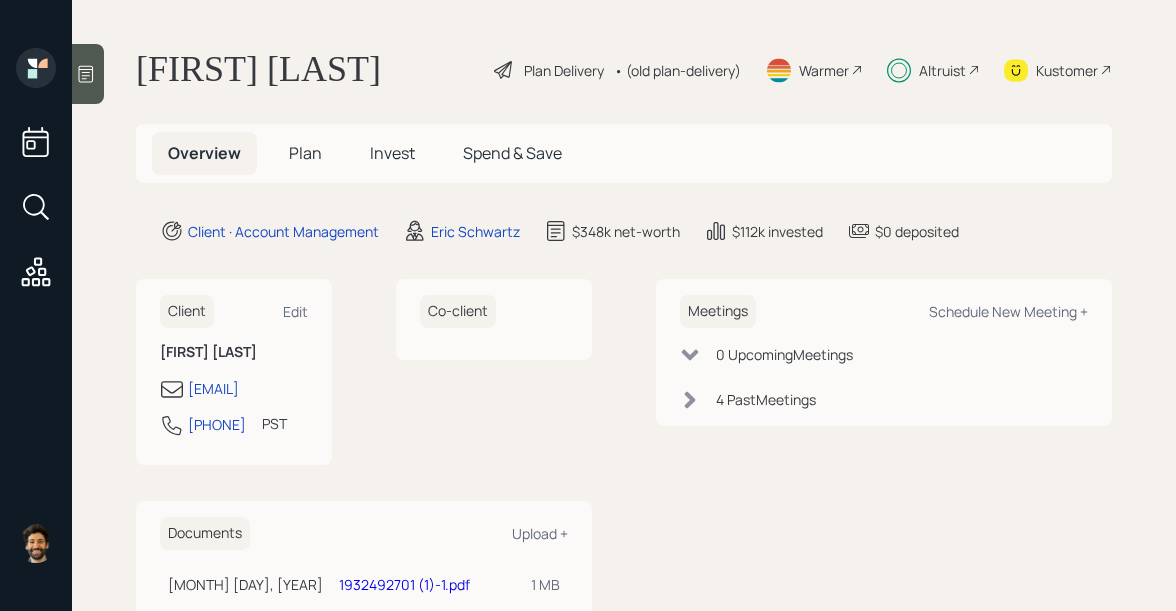 click on "Invest" at bounding box center (305, 153) 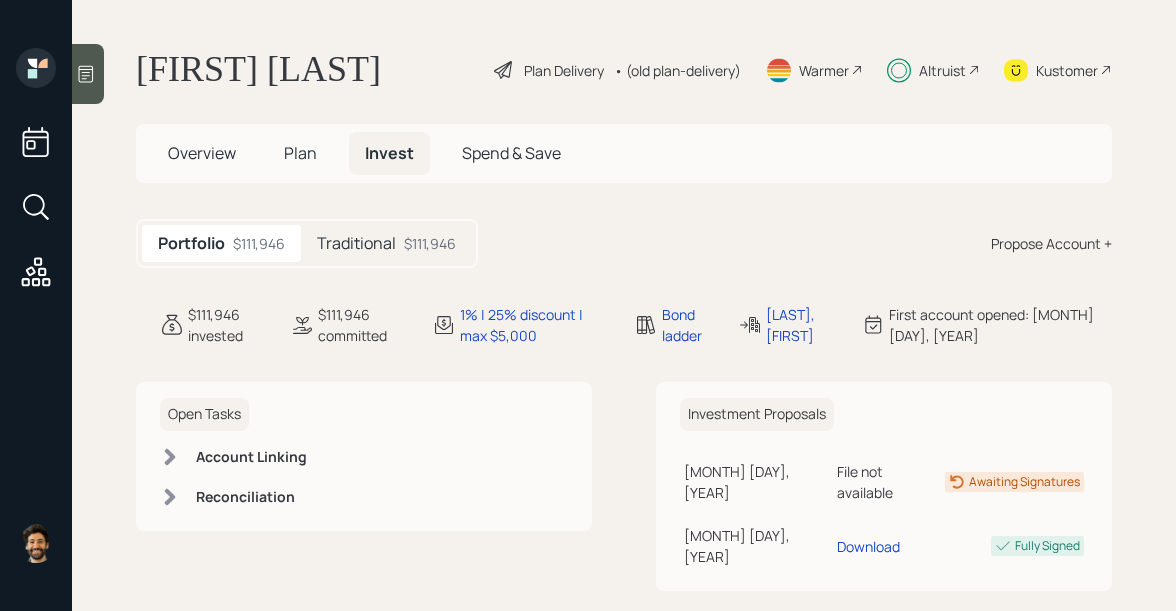 click on "Traditional $111,946" at bounding box center [386, 243] 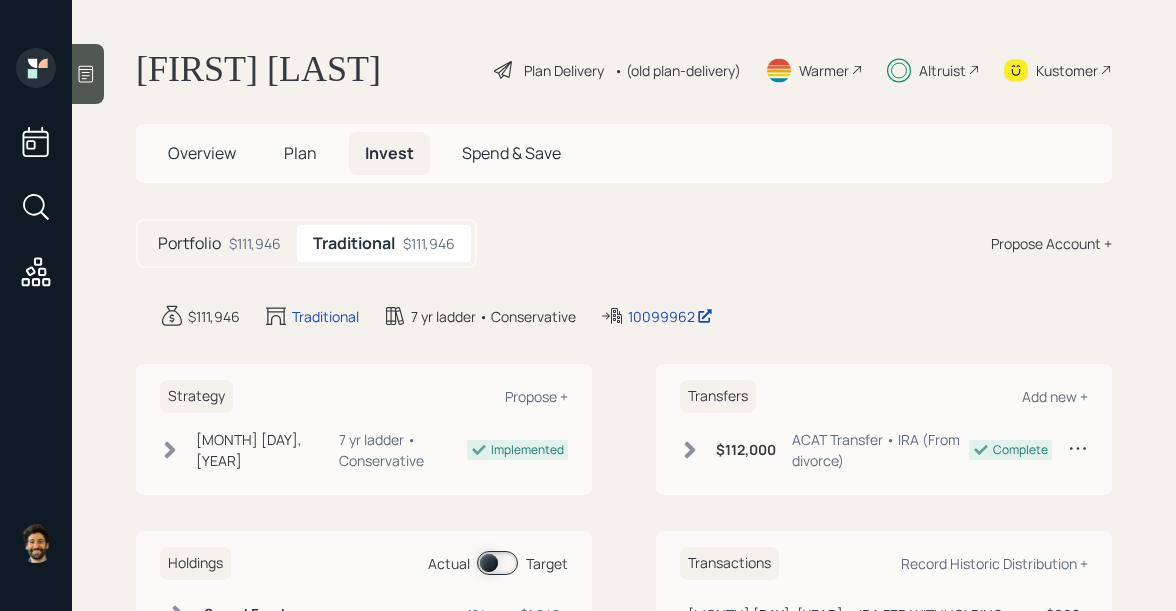 click on "7 yr ladder • Conservative" at bounding box center [403, 450] 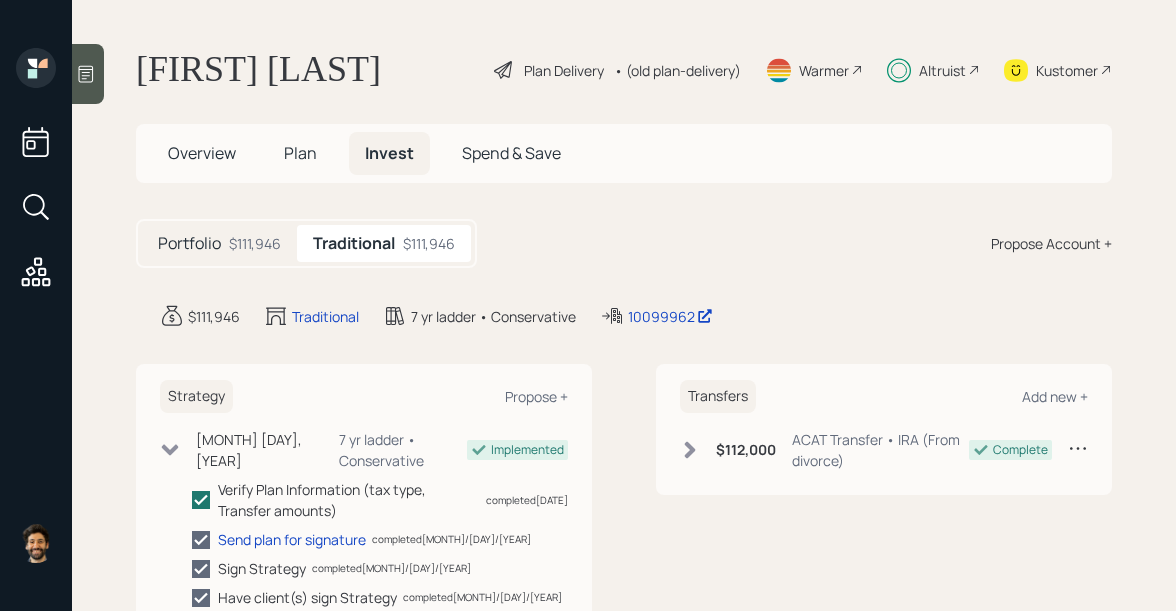 click on "$111,946" at bounding box center [255, 243] 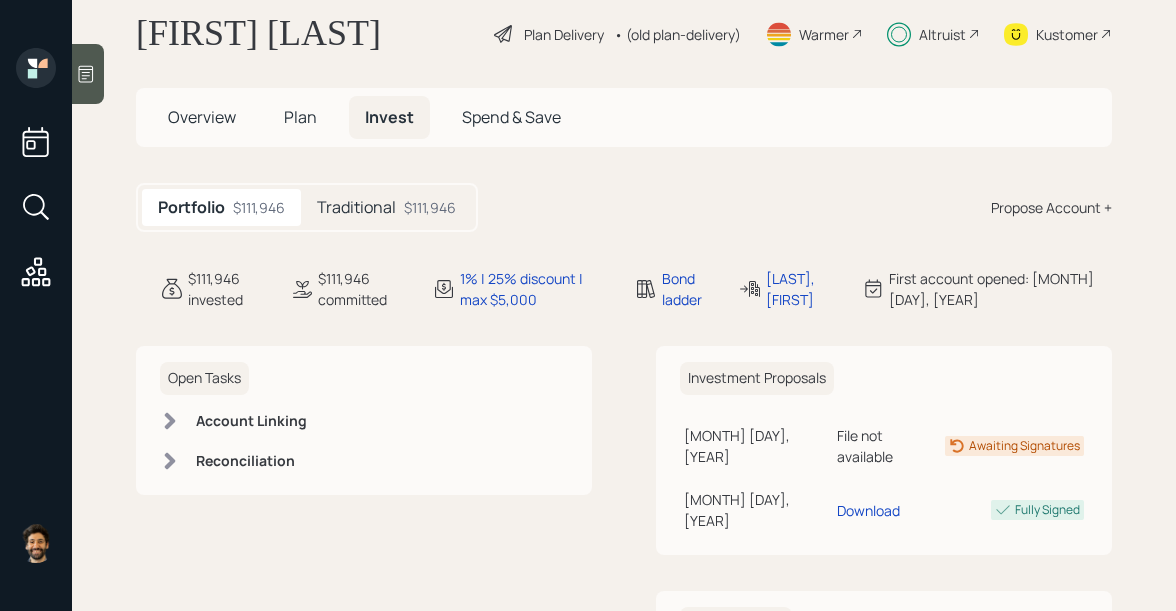scroll, scrollTop: 39, scrollLeft: 0, axis: vertical 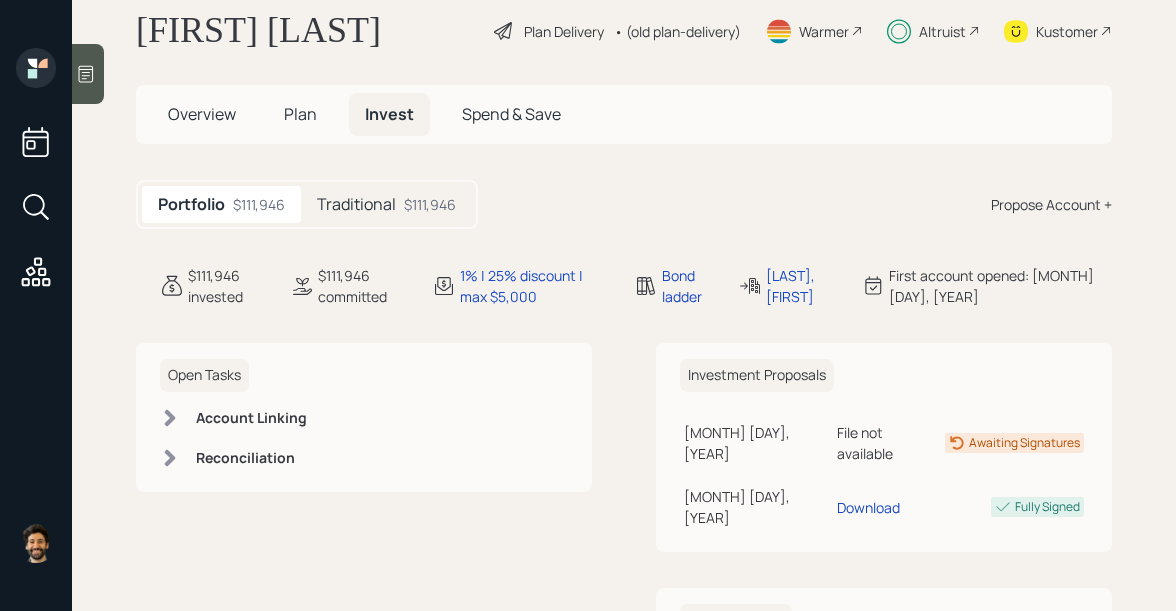 click on "Traditional" at bounding box center [356, 204] 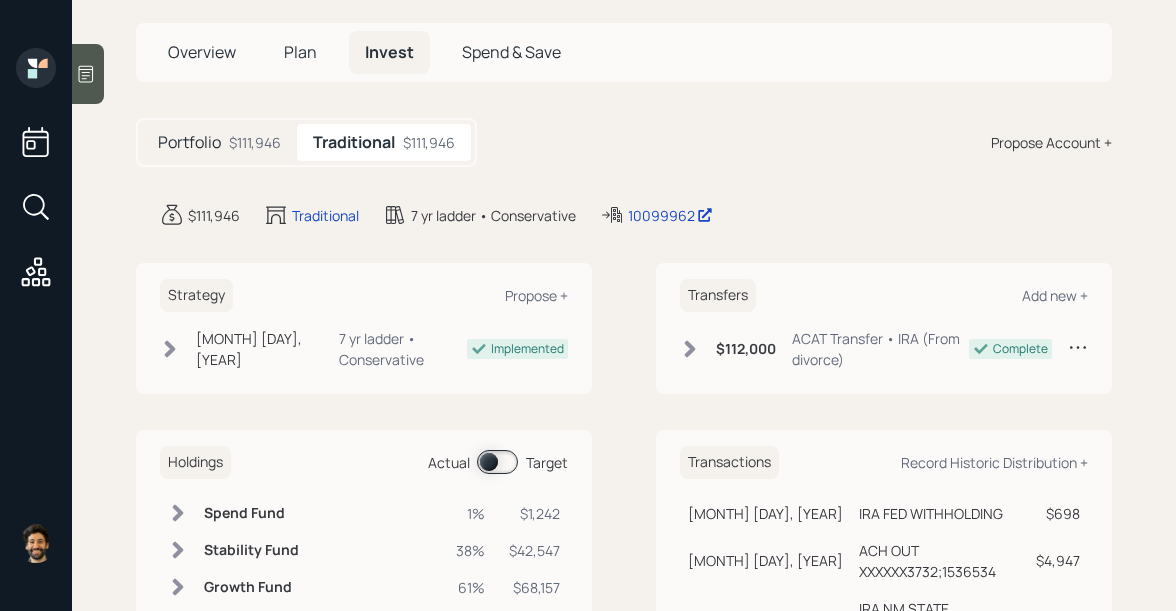 scroll, scrollTop: 121, scrollLeft: 0, axis: vertical 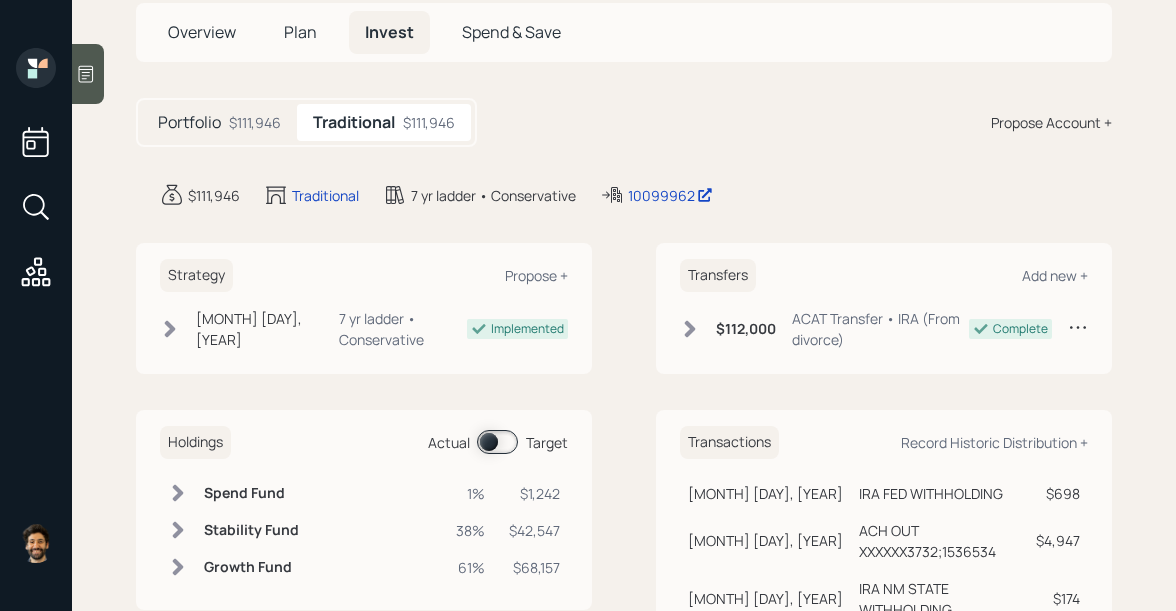 click on "Plan" at bounding box center [202, 32] 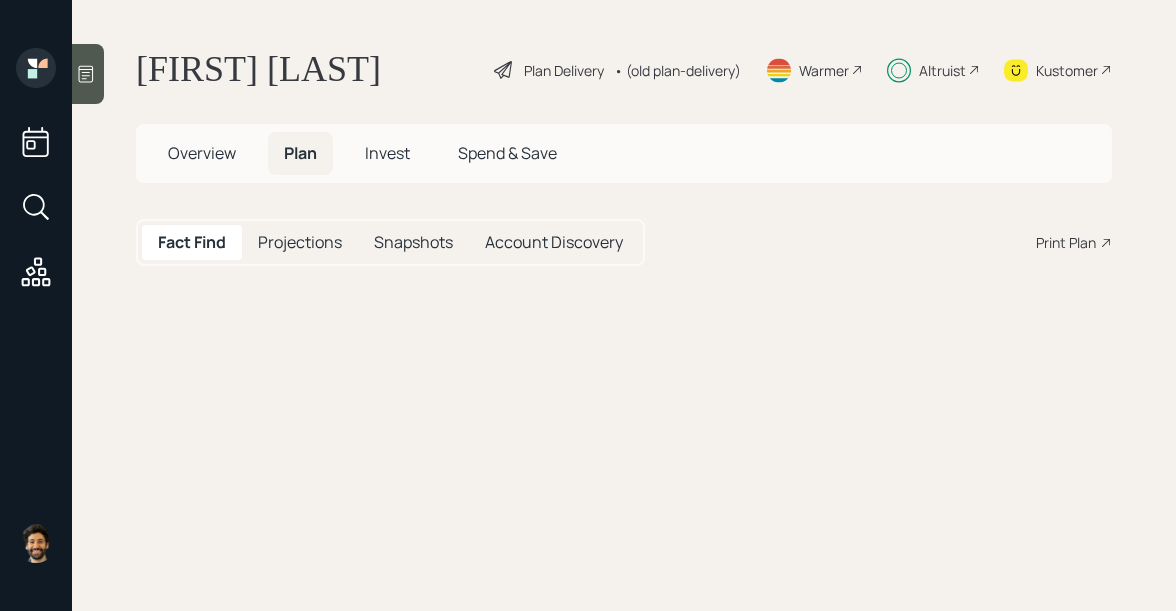 scroll, scrollTop: 0, scrollLeft: 0, axis: both 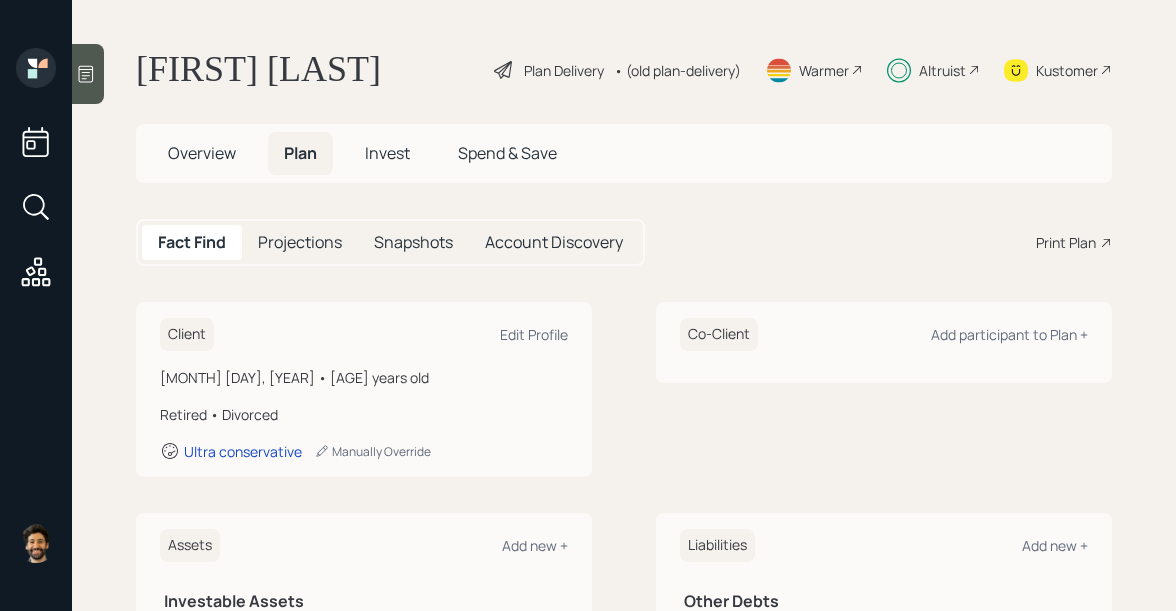 click on "Overview Plan Invest Spend & Save" at bounding box center [624, 153] 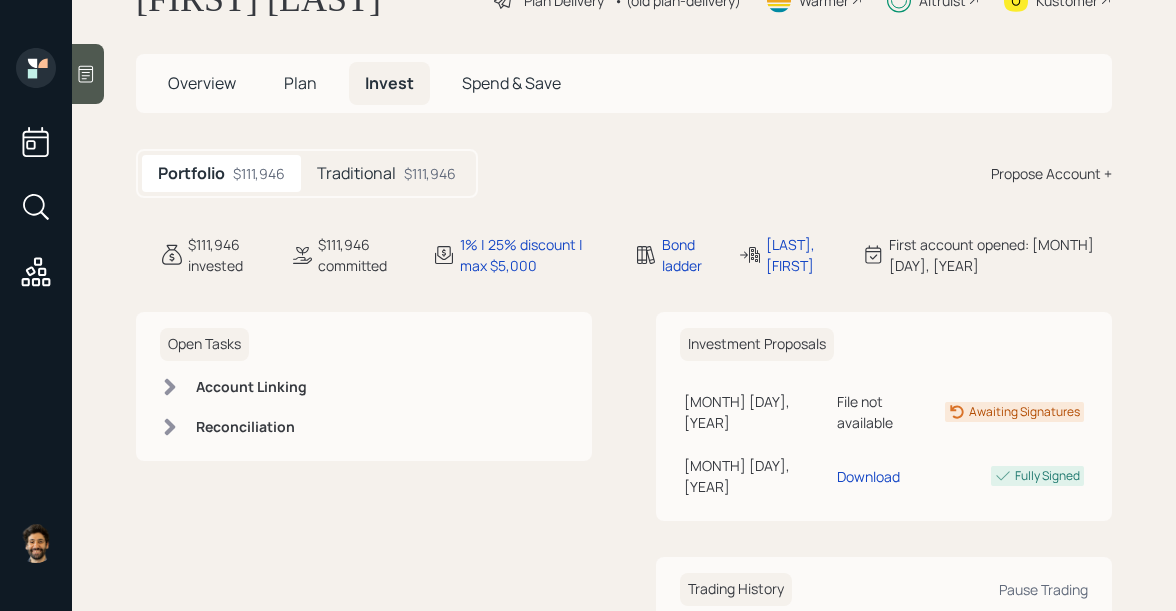 scroll, scrollTop: 69, scrollLeft: 0, axis: vertical 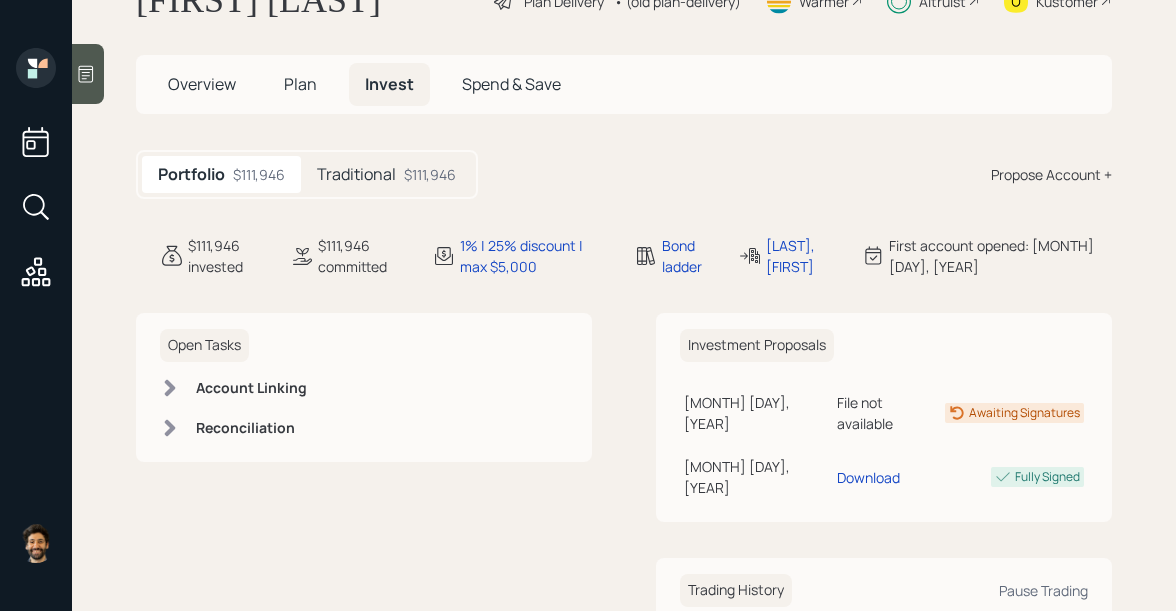 click on "Traditional" at bounding box center (356, 174) 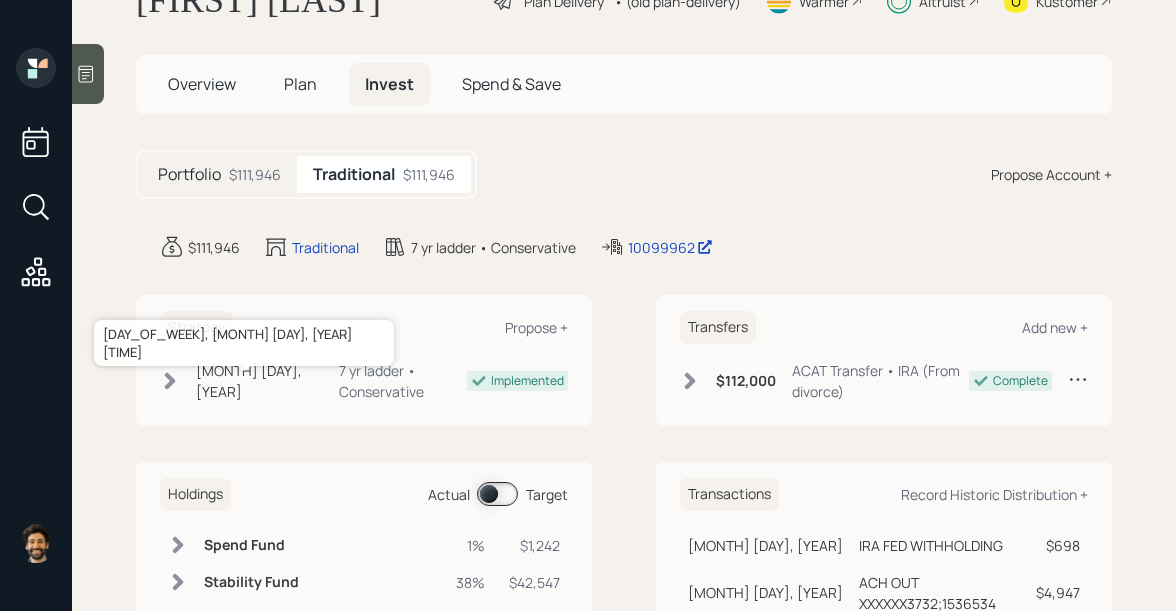 click on "[MONTH] [DAY], [YEAR]" at bounding box center (256, 381) 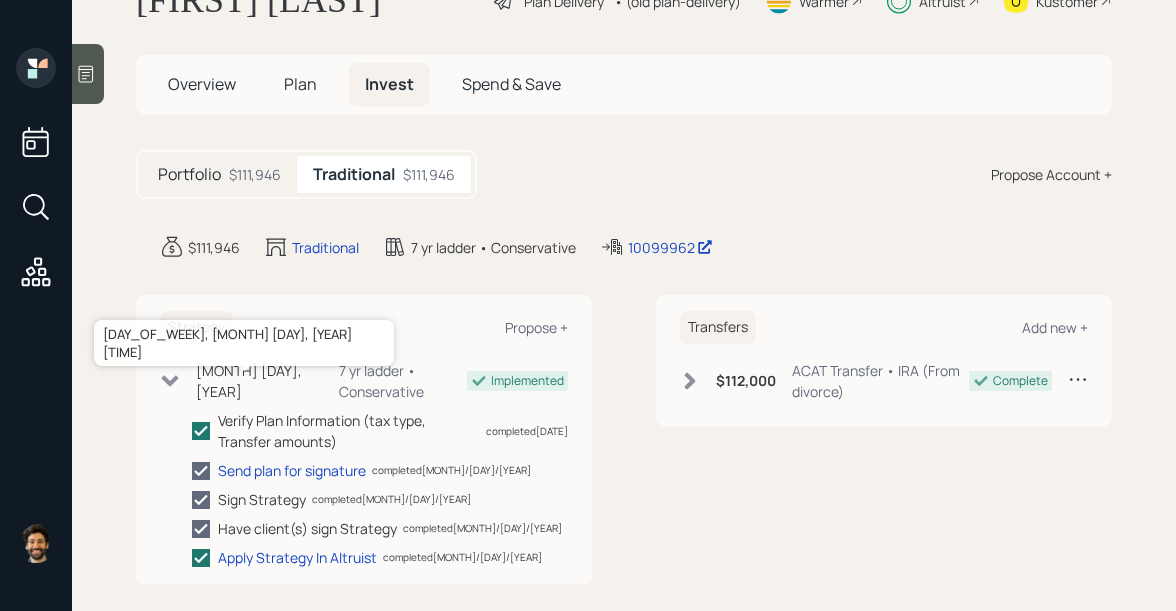 click on "[MONTH] [DAY], [YEAR]" at bounding box center [256, 381] 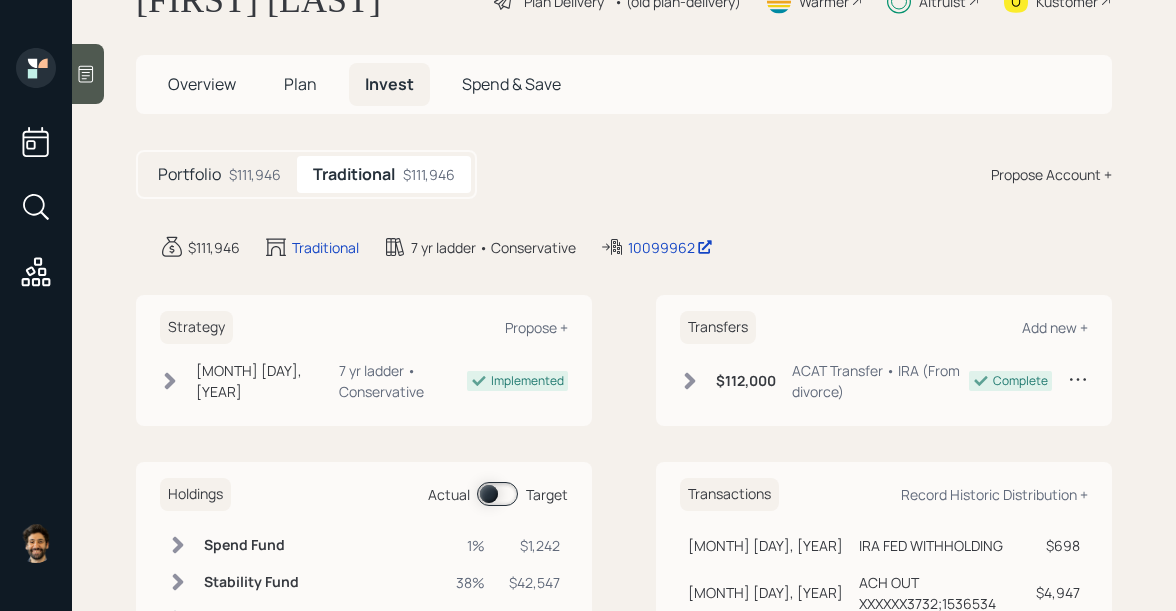 click on "$111,946" at bounding box center (255, 174) 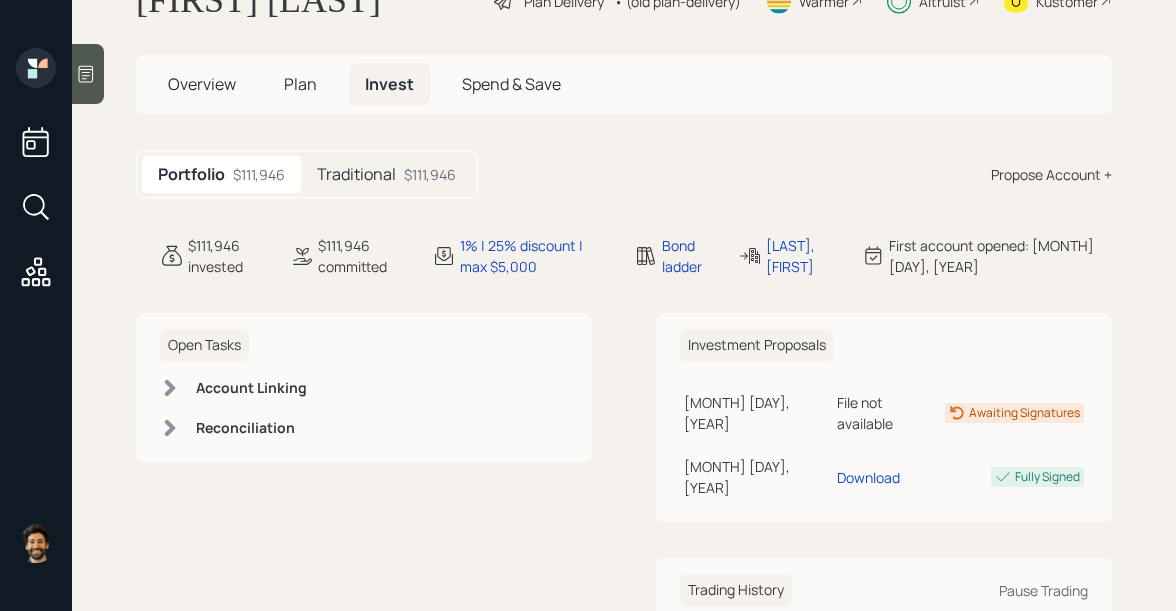 click on "Traditional $111,946" at bounding box center (386, 174) 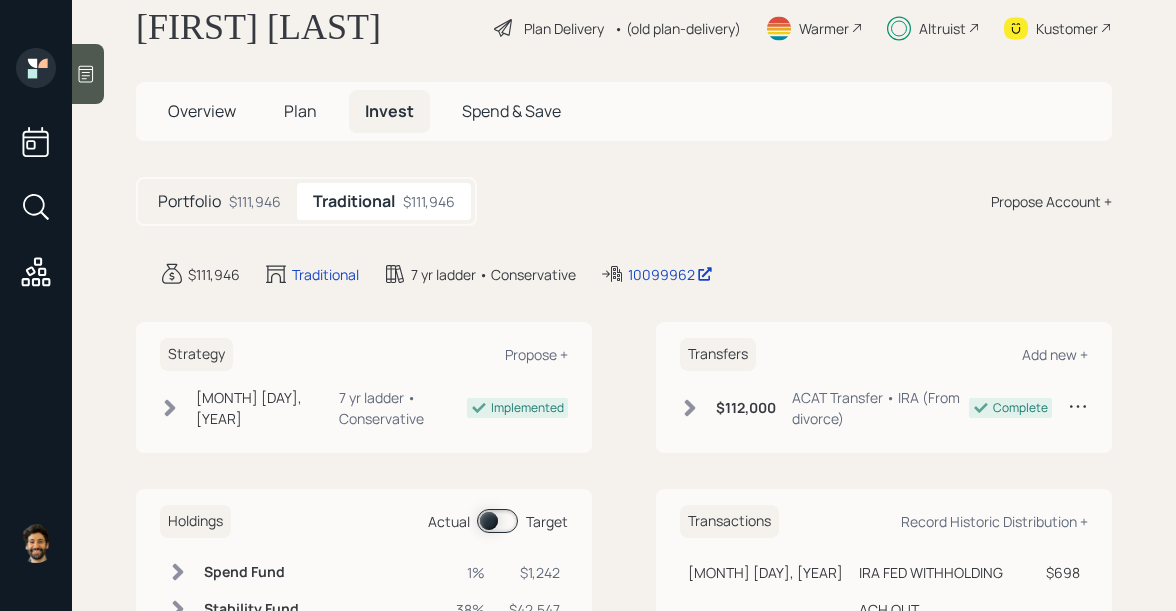 scroll, scrollTop: 34, scrollLeft: 0, axis: vertical 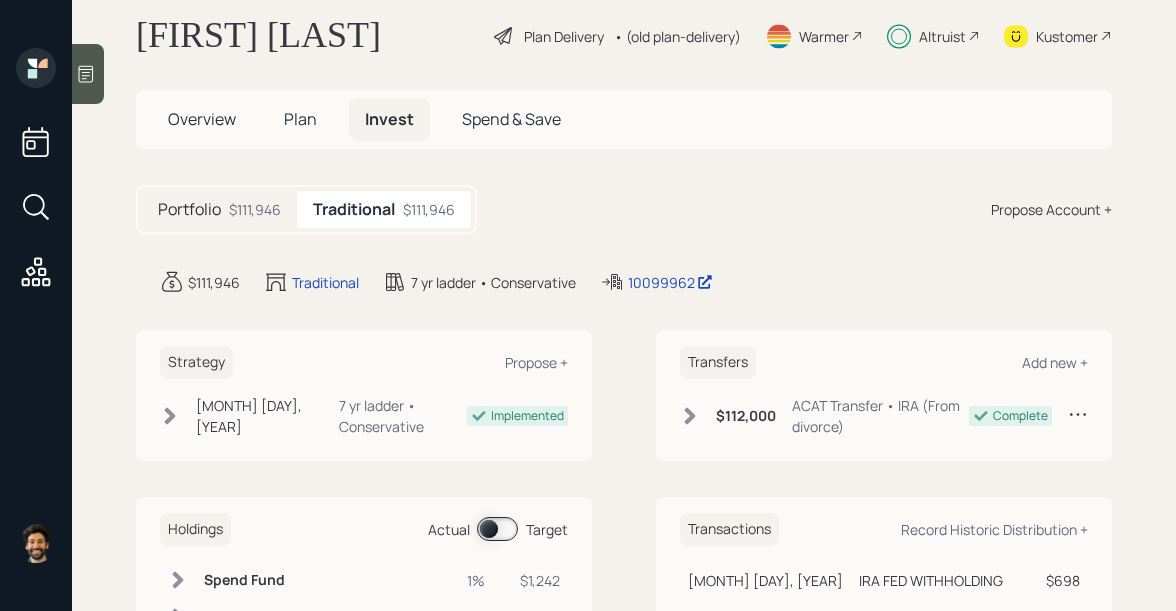 click on "Overview" at bounding box center [202, 119] 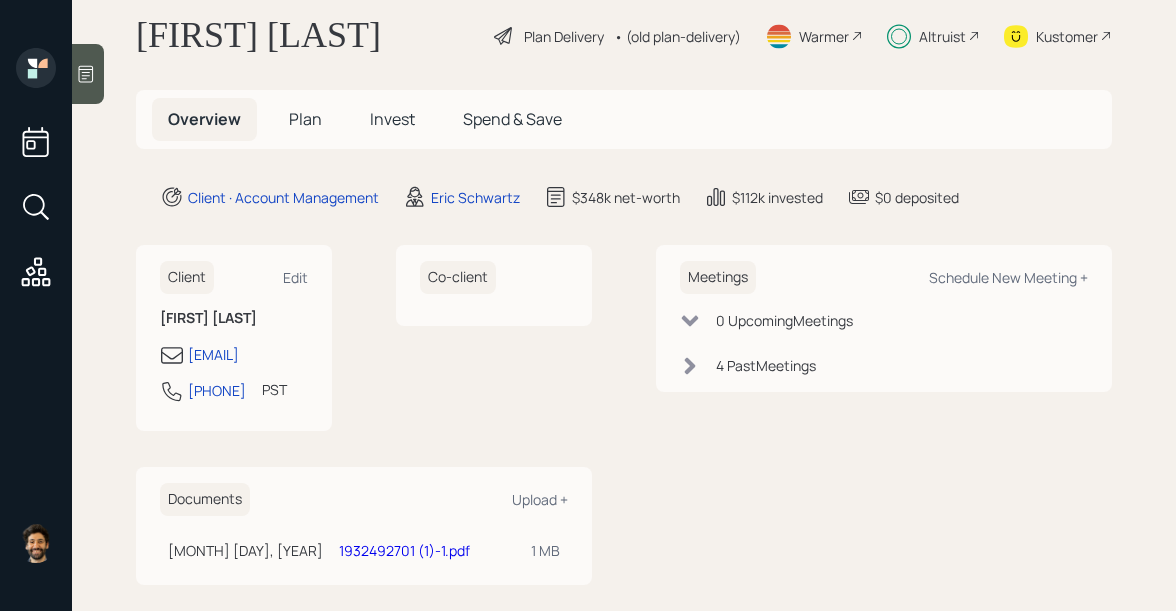 click on "Plan" at bounding box center [305, 119] 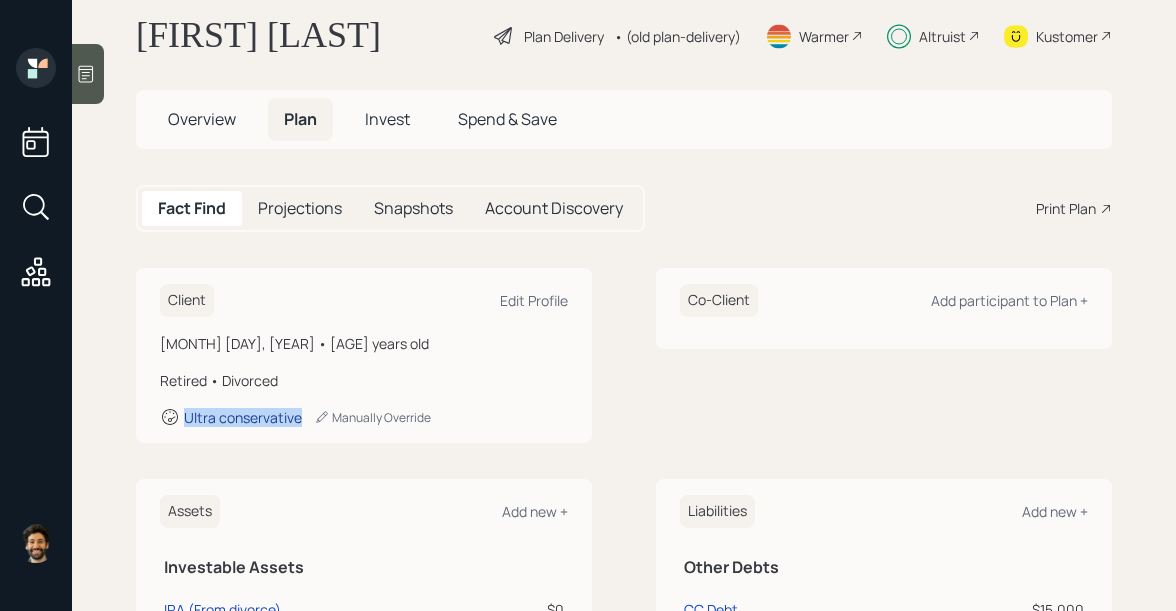 drag, startPoint x: 303, startPoint y: 420, endPoint x: 185, endPoint y: 420, distance: 118 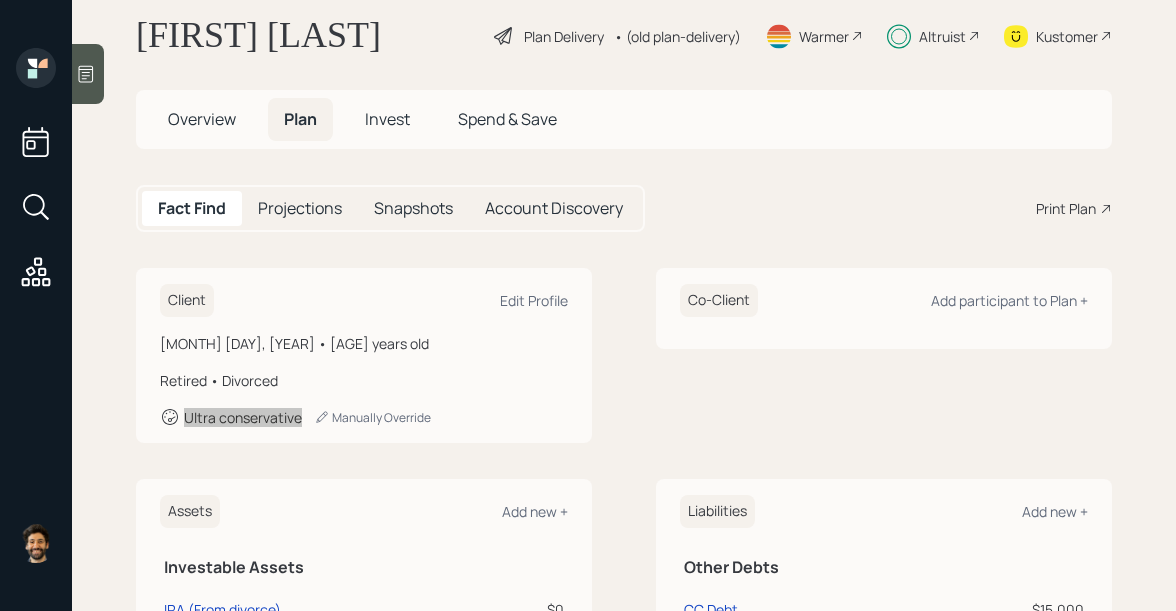 drag, startPoint x: 234, startPoint y: 416, endPoint x: 191, endPoint y: 8, distance: 410.25967 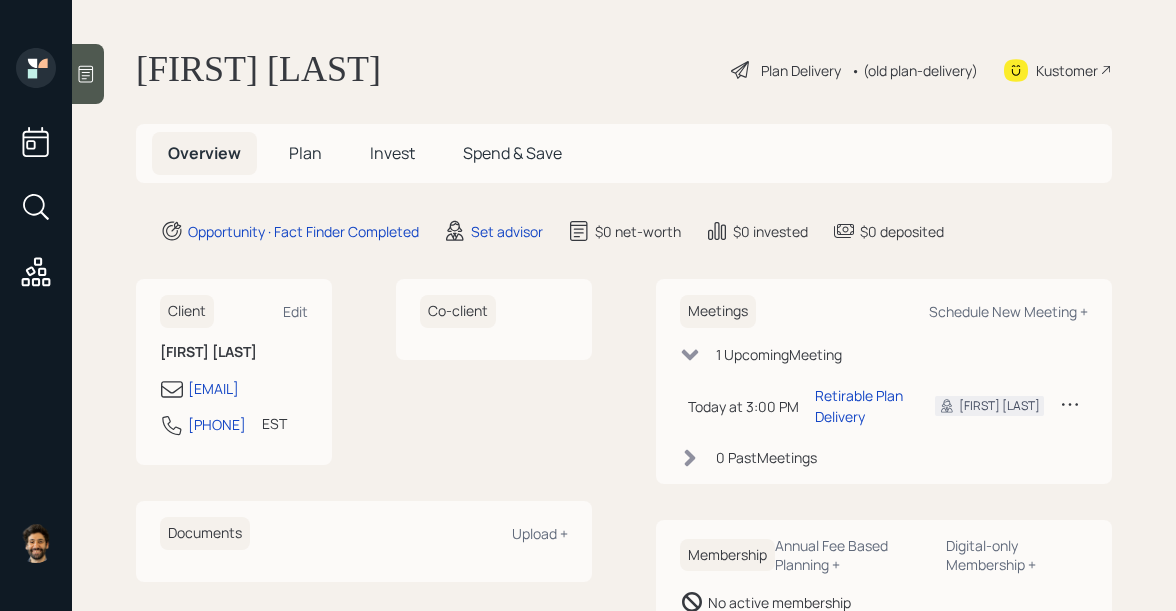 scroll, scrollTop: 0, scrollLeft: 0, axis: both 